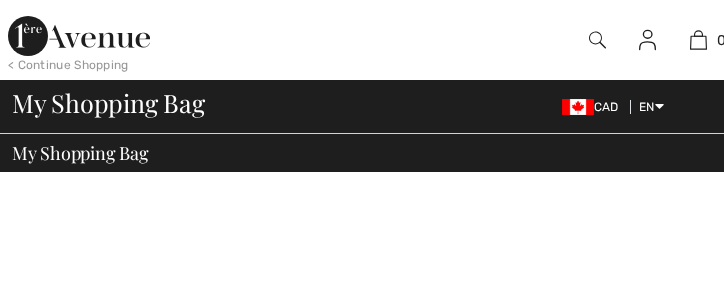 scroll, scrollTop: 0, scrollLeft: 0, axis: both 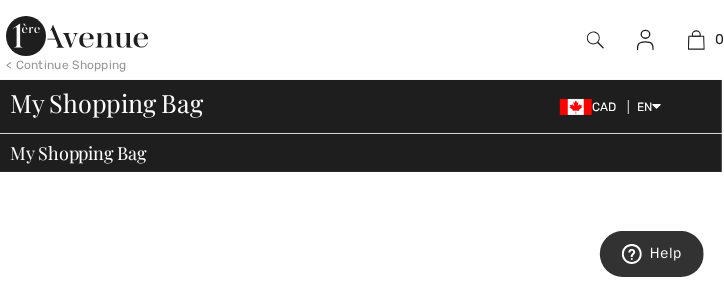 click at bounding box center [576, 107] 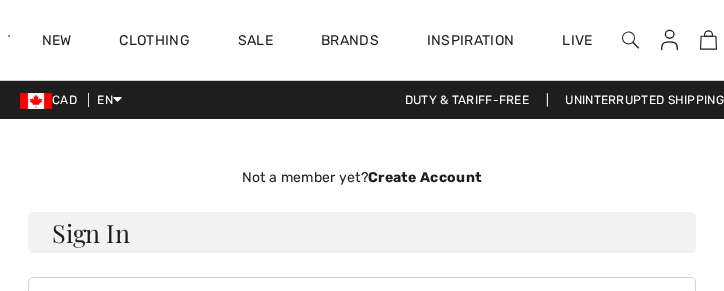 scroll, scrollTop: 0, scrollLeft: 0, axis: both 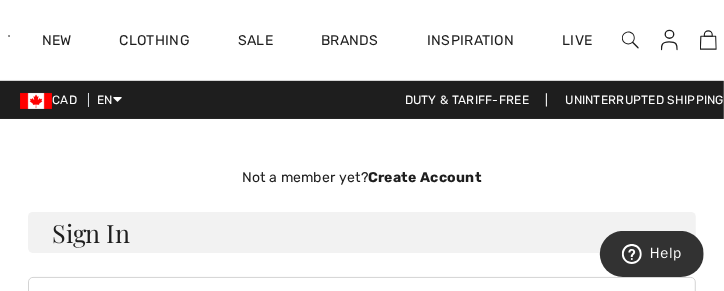 click at bounding box center [669, 40] 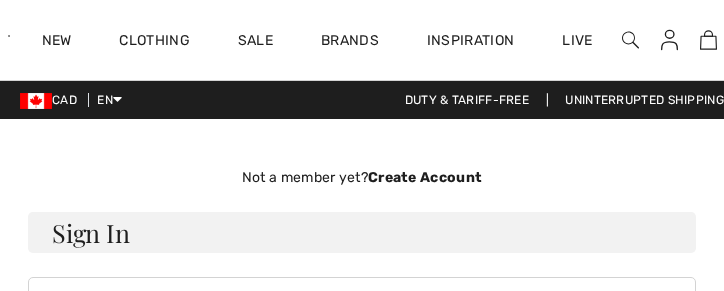 scroll, scrollTop: 0, scrollLeft: 0, axis: both 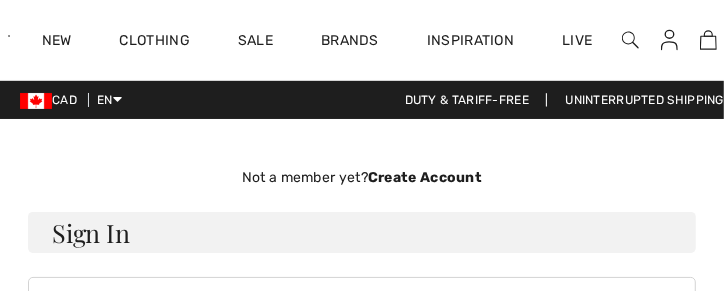 click at bounding box center (669, 40) 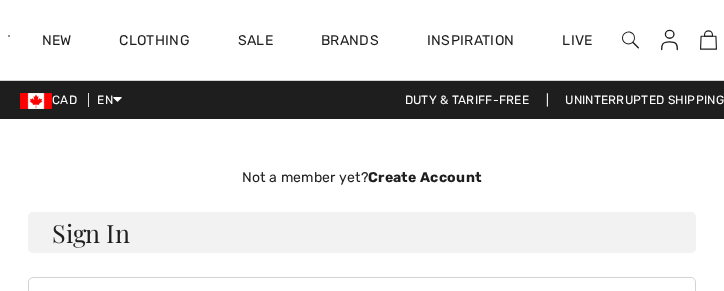 scroll, scrollTop: 0, scrollLeft: 0, axis: both 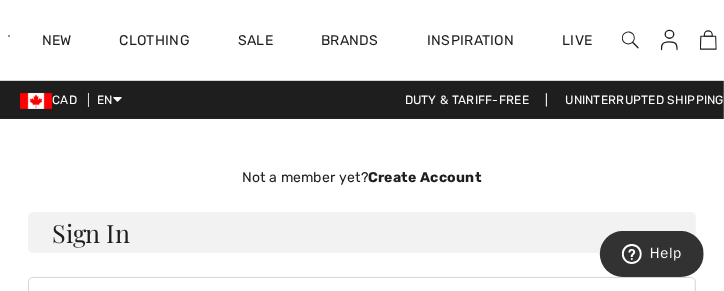 click at bounding box center (669, 40) 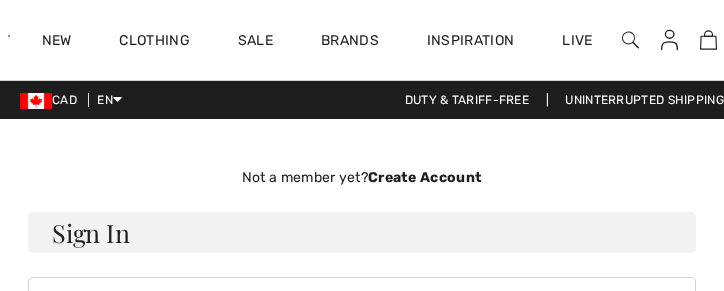 scroll, scrollTop: 0, scrollLeft: 0, axis: both 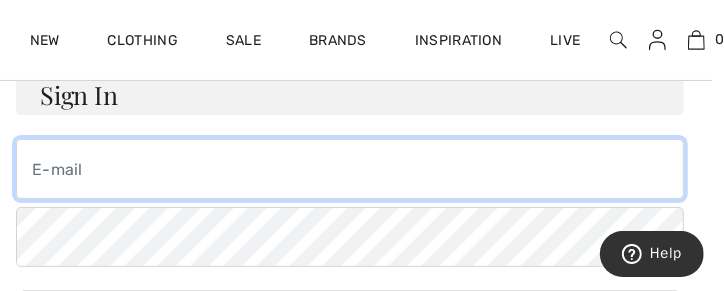 click at bounding box center [350, 169] 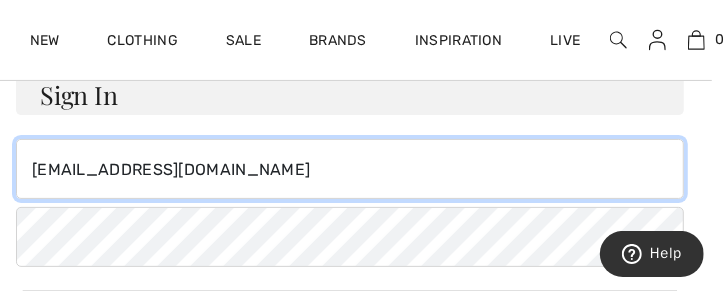 click on "[EMAIL_ADDRESS][DOMAIN_NAME]" at bounding box center [350, 169] 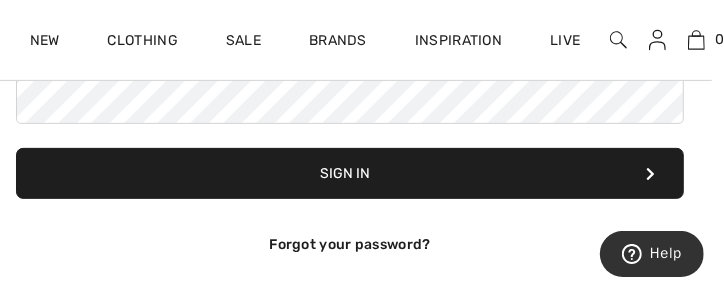 scroll, scrollTop: 285, scrollLeft: 12, axis: both 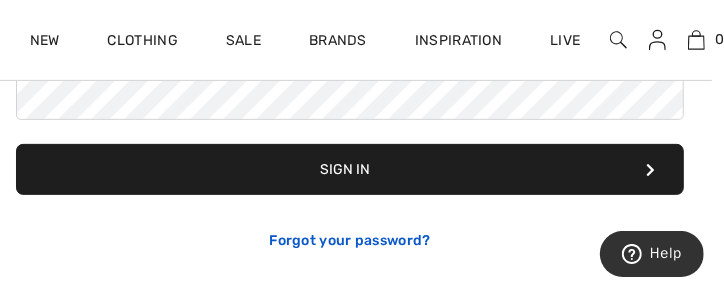type on "[EMAIL_ADDRESS][DOMAIN_NAME]" 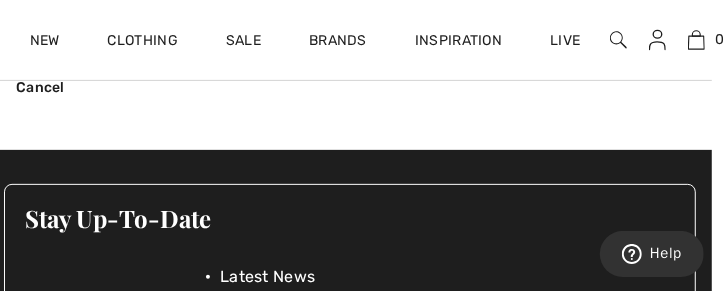 click on "Not a member yet?  Create Account
Sign In
[EMAIL_ADDRESS][DOMAIN_NAME]
Sign In
Forgot your password?" at bounding box center (350, -12) 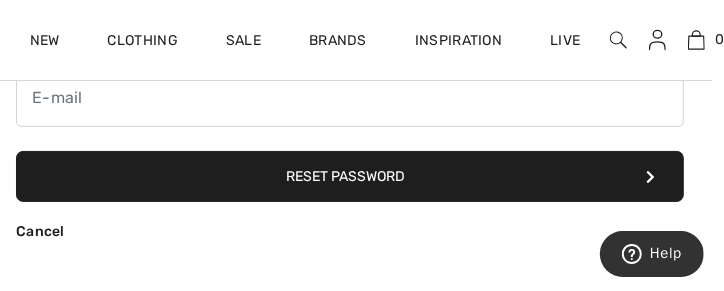 scroll, scrollTop: 140, scrollLeft: 12, axis: both 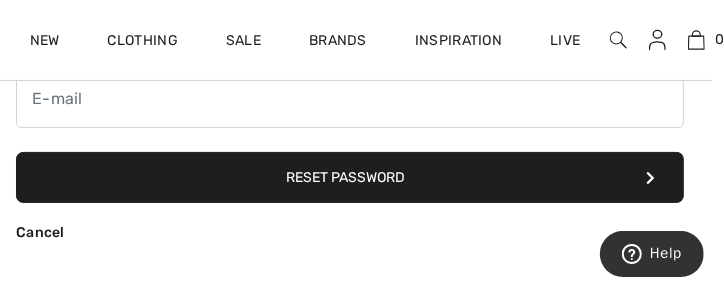 click on "Reset Password" at bounding box center [350, 177] 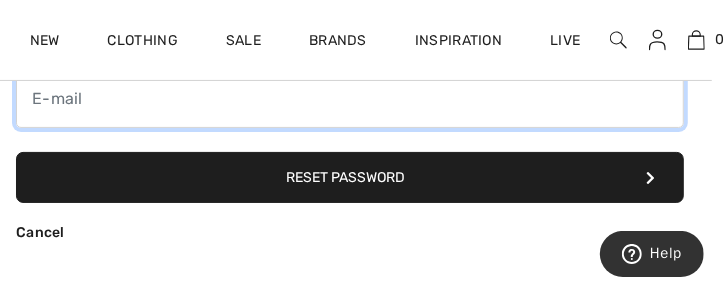 scroll, scrollTop: 128, scrollLeft: 12, axis: both 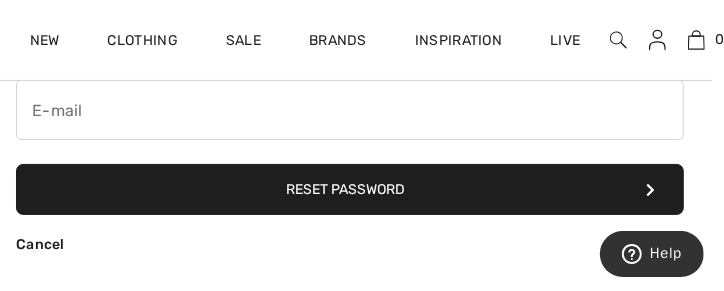 click on "Reset Password" at bounding box center [350, 189] 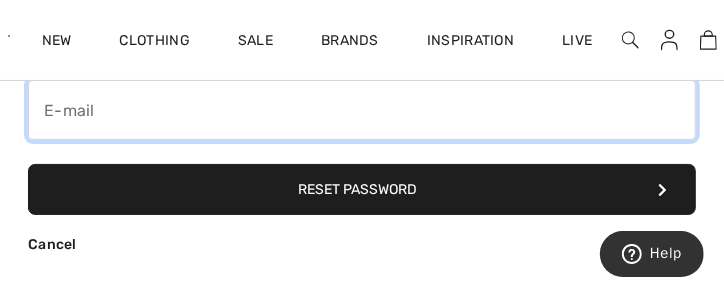 scroll, scrollTop: 128, scrollLeft: 0, axis: vertical 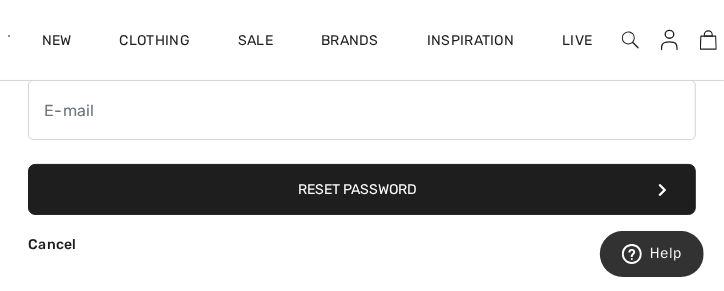 click on "Not a member yet?  Create Account
Sign In
[EMAIL_ADDRESS][DOMAIN_NAME]
Sign In
Forgot your password?" at bounding box center [362, 145] 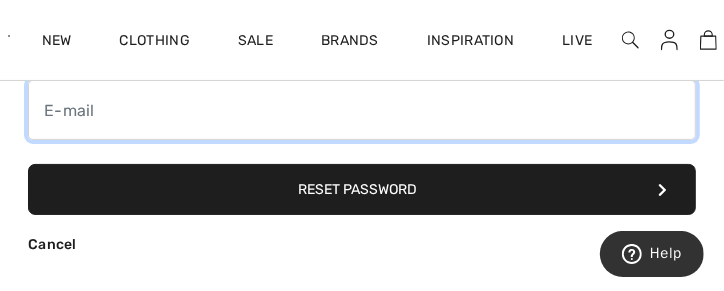 click at bounding box center [362, 110] 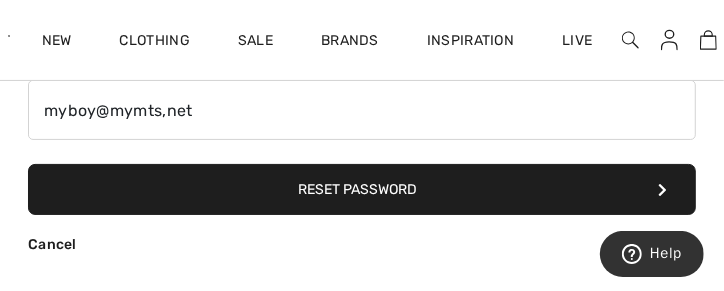 click on "Reset Password" at bounding box center [362, 189] 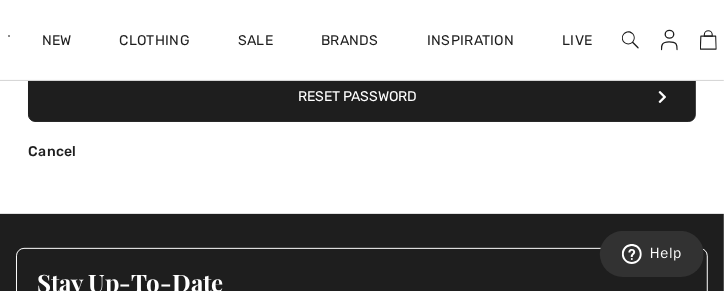 scroll, scrollTop: 218, scrollLeft: 0, axis: vertical 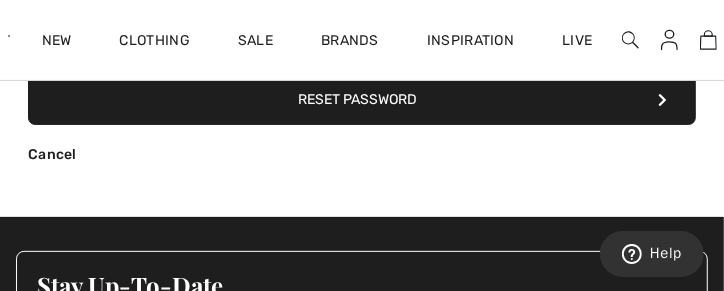 click on "Reset Password" at bounding box center (362, 99) 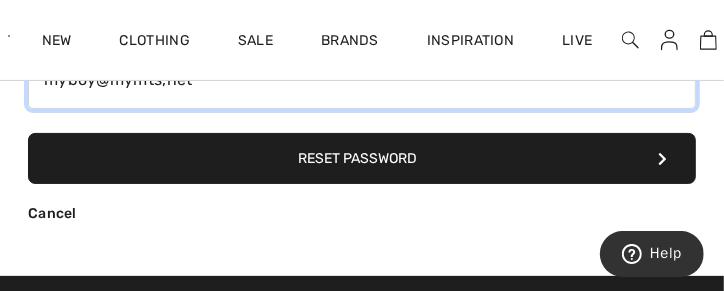 scroll, scrollTop: 141, scrollLeft: 0, axis: vertical 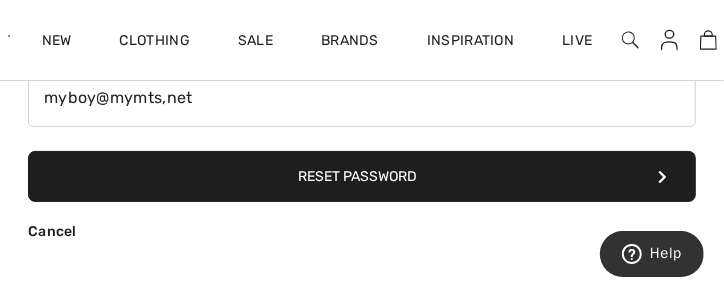 click on "Reset Password" at bounding box center (362, 176) 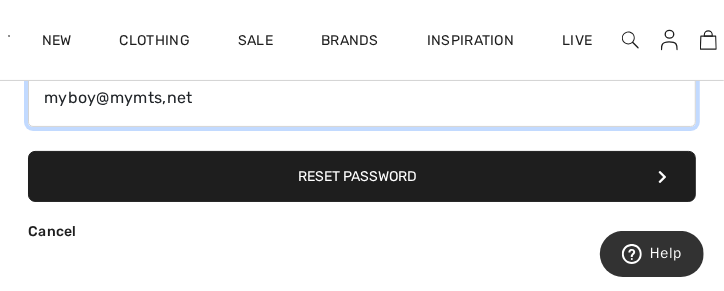 scroll, scrollTop: 128, scrollLeft: 0, axis: vertical 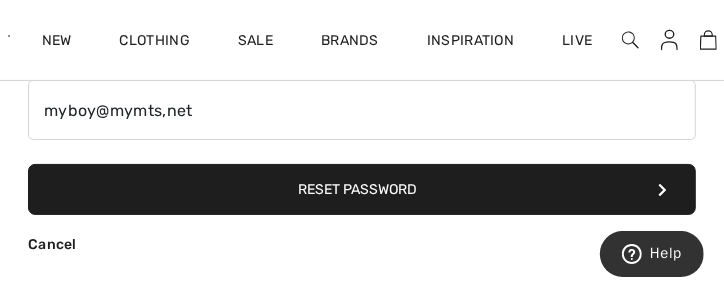 click on "Reset Password" at bounding box center [362, 189] 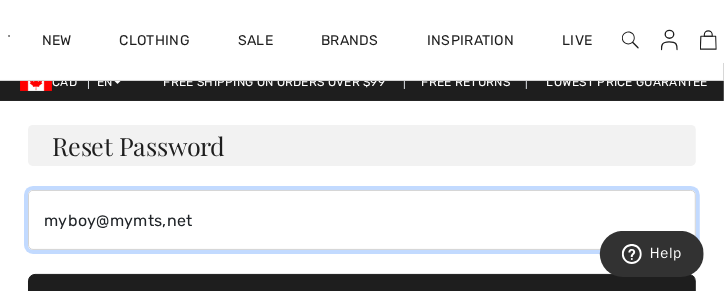 scroll, scrollTop: 28, scrollLeft: 0, axis: vertical 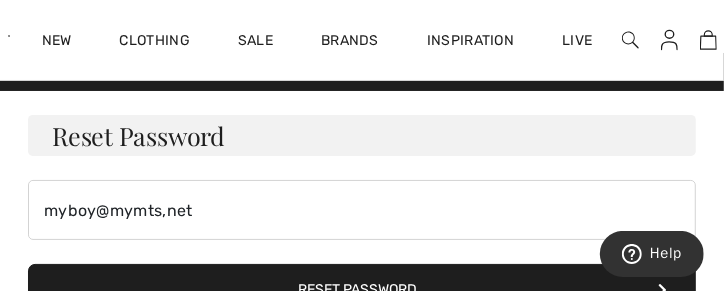 click on "Reset Password" at bounding box center [362, 135] 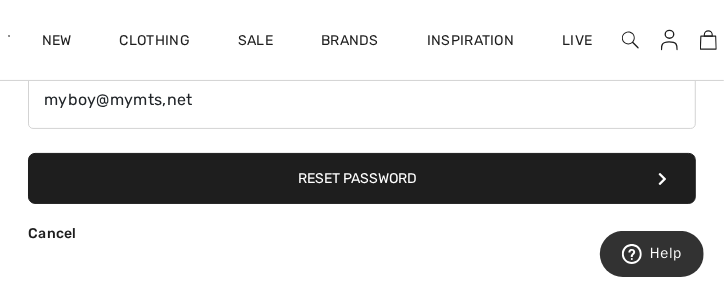 click on "Reset Password" at bounding box center (362, 178) 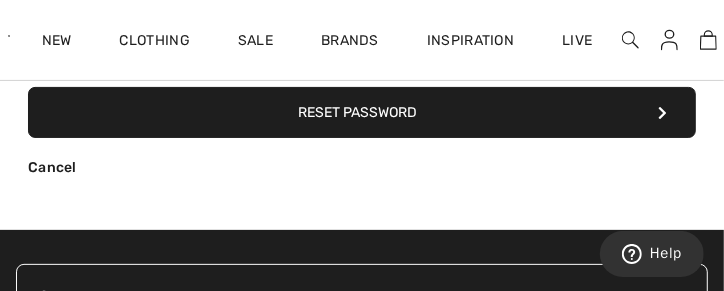 scroll, scrollTop: 200, scrollLeft: 0, axis: vertical 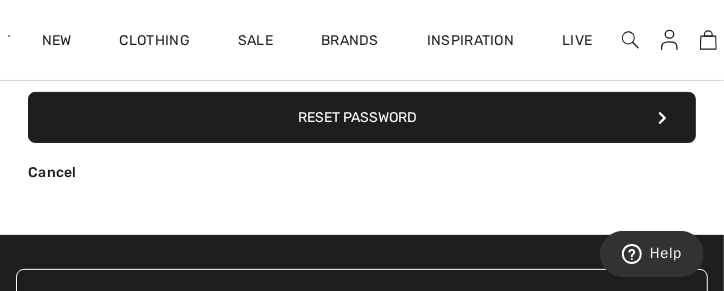click on "Not a member yet?  Create Account
Sign In
[EMAIL_ADDRESS][DOMAIN_NAME]
Sign In
Forgot your password?" at bounding box center (362, 73) 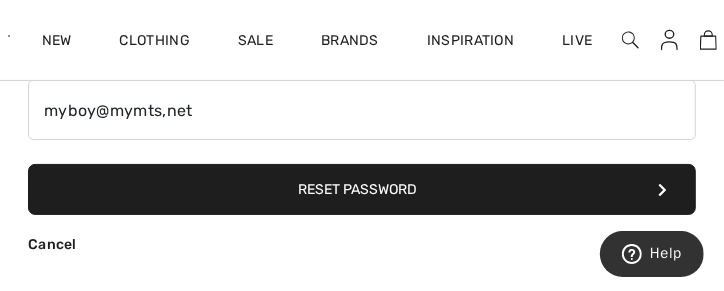 click on "Reset Password" at bounding box center (362, 189) 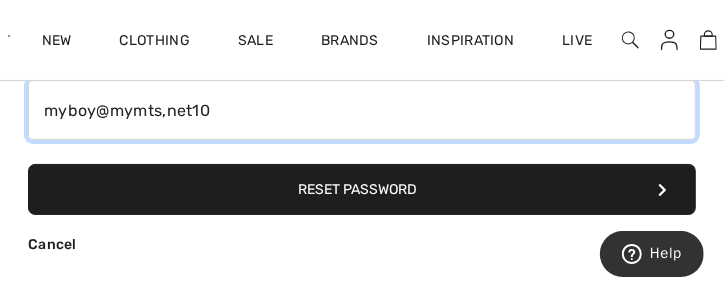 type on "myboy@mymts,net10" 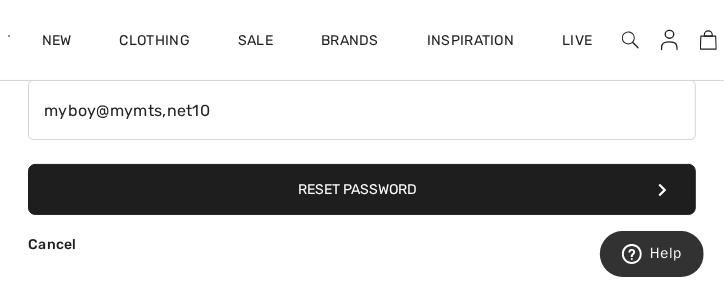 click on "Reset Password" at bounding box center (362, 189) 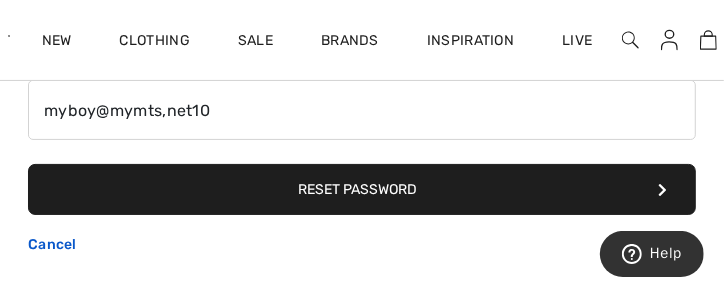 click on "Cancel" at bounding box center (52, 244) 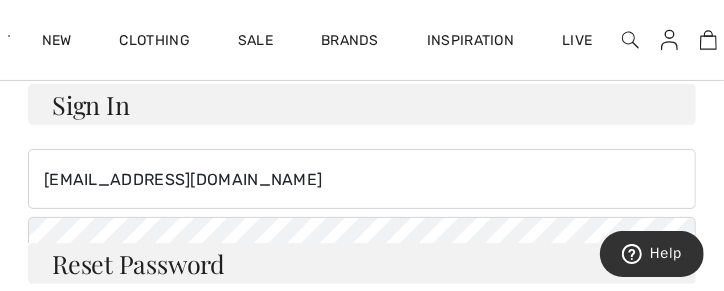 scroll, scrollTop: 142, scrollLeft: 0, axis: vertical 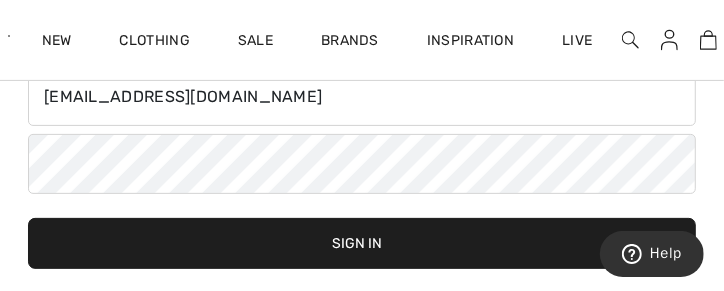 click on "Sign In" at bounding box center (362, 243) 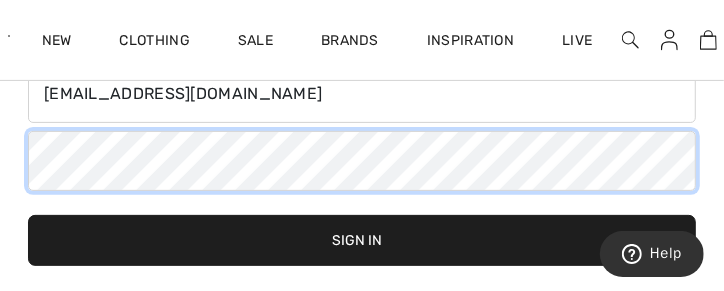scroll, scrollTop: 215, scrollLeft: 0, axis: vertical 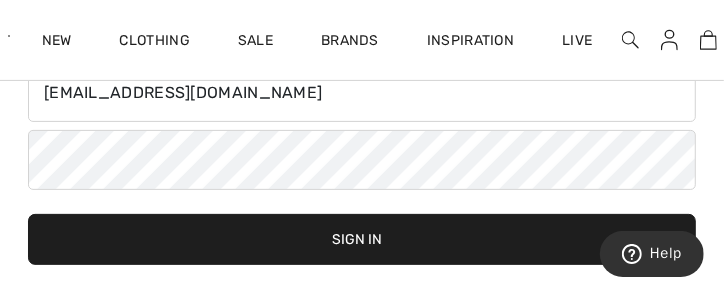 click on "Sign In" at bounding box center [362, 239] 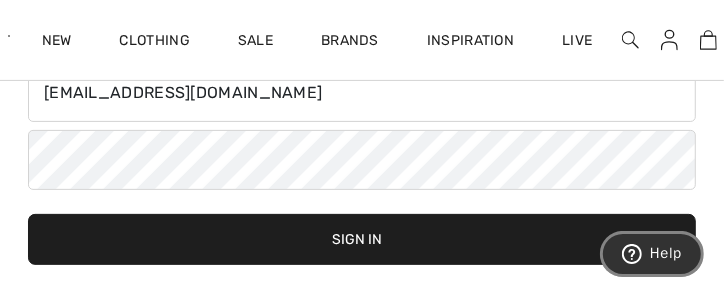 click on "Help" at bounding box center [665, 252] 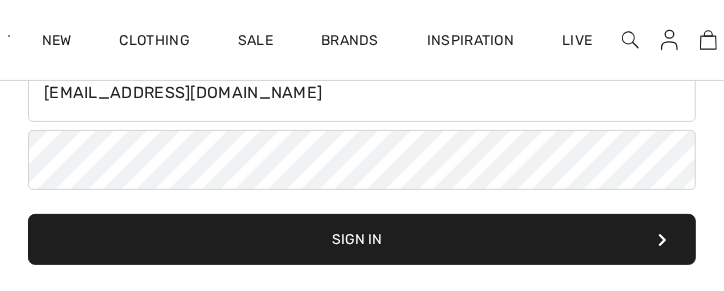 scroll, scrollTop: 0, scrollLeft: 0, axis: both 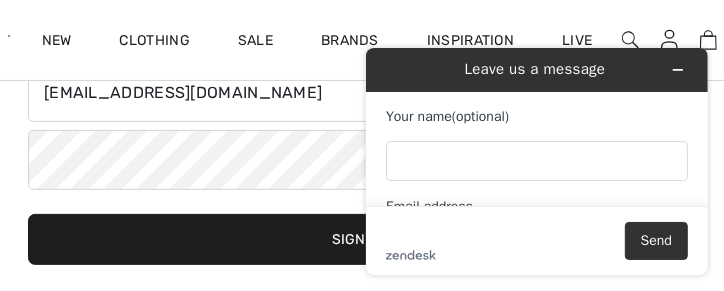 click on "Sign In" at bounding box center [362, 239] 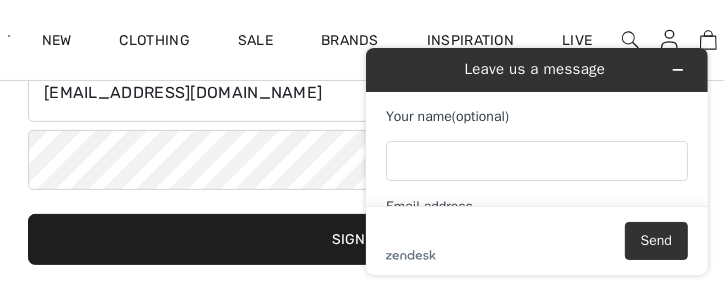 click on "Sign In" at bounding box center (362, 239) 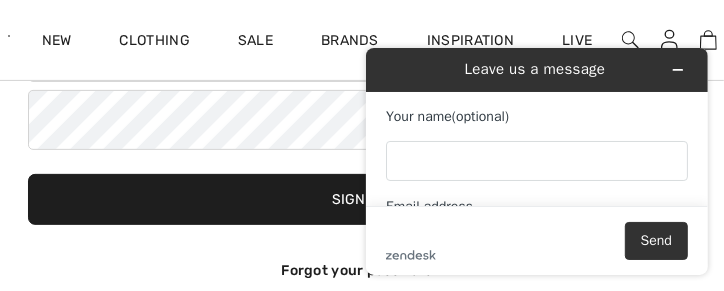 scroll, scrollTop: 375, scrollLeft: 0, axis: vertical 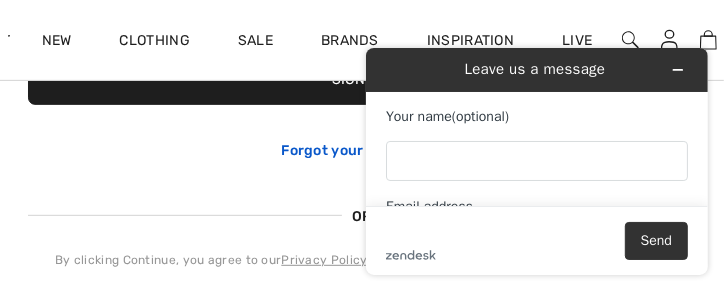 click on "Forgot your password?" at bounding box center [361, 150] 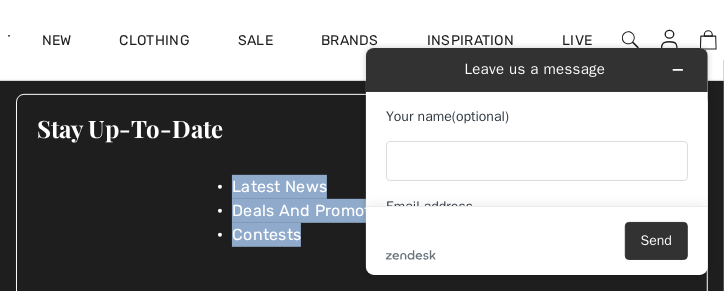 scroll, scrollTop: 313, scrollLeft: 0, axis: vertical 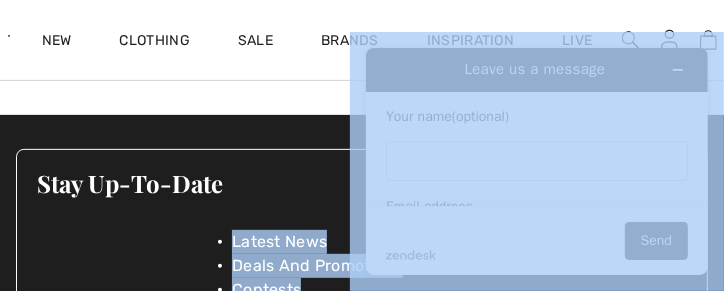drag, startPoint x: 666, startPoint y: 188, endPoint x: 601, endPoint y: 81, distance: 125.19585 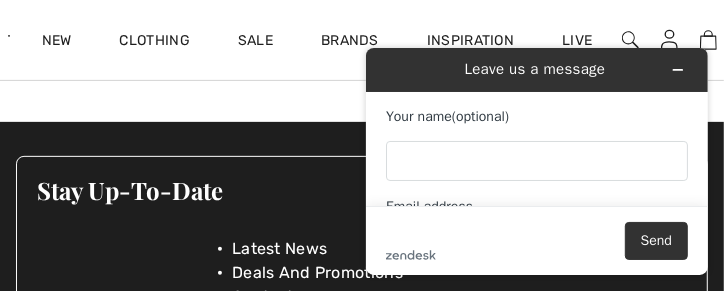 click on "Stay Up-To-Date" at bounding box center (362, 190) 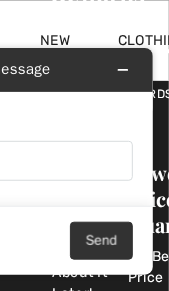 scroll, scrollTop: 1272, scrollLeft: 0, axis: vertical 